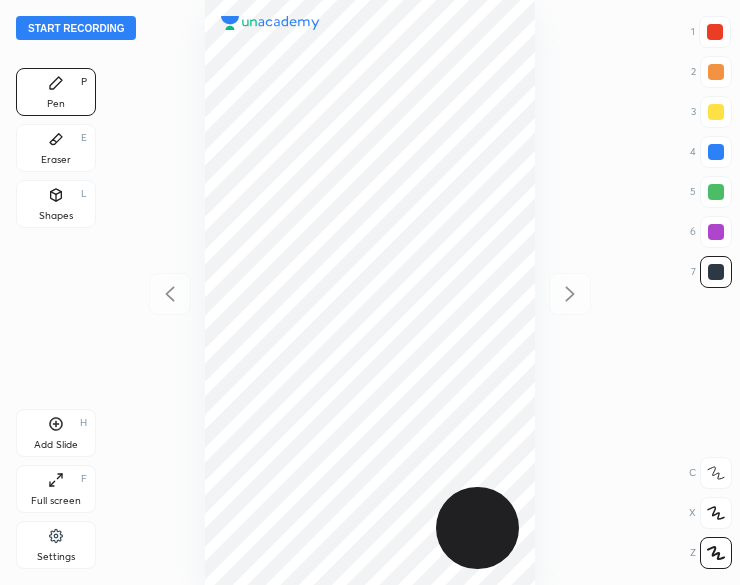 scroll, scrollTop: 0, scrollLeft: 0, axis: both 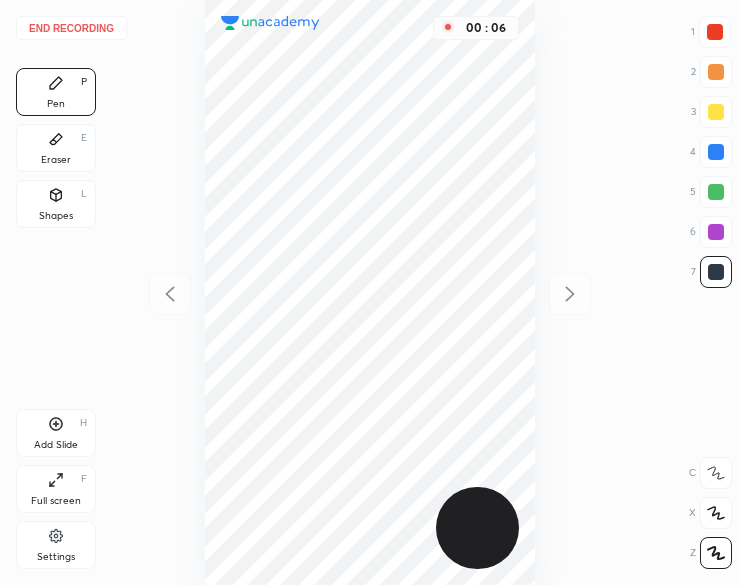 click on "Shapes L" at bounding box center (56, 204) 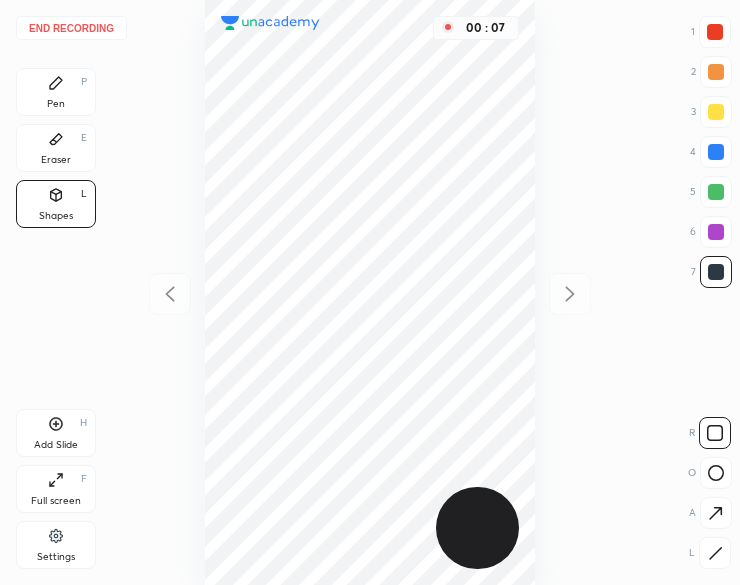 click at bounding box center [715, 553] 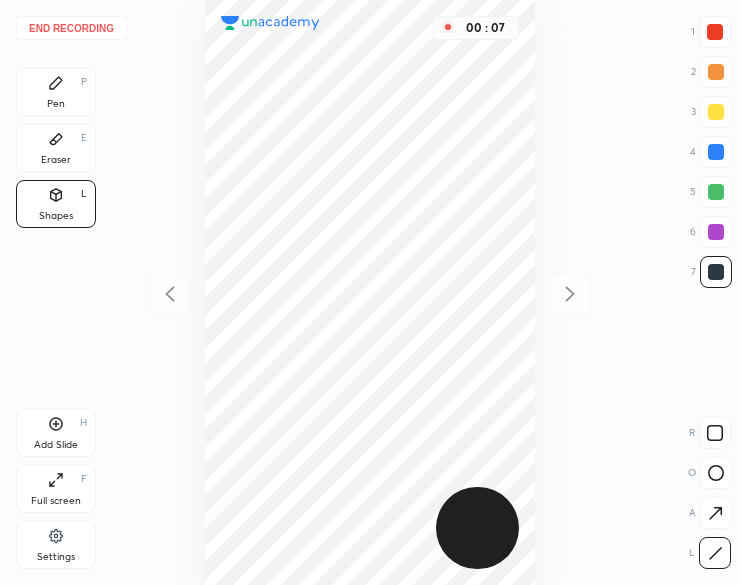 click at bounding box center (715, 553) 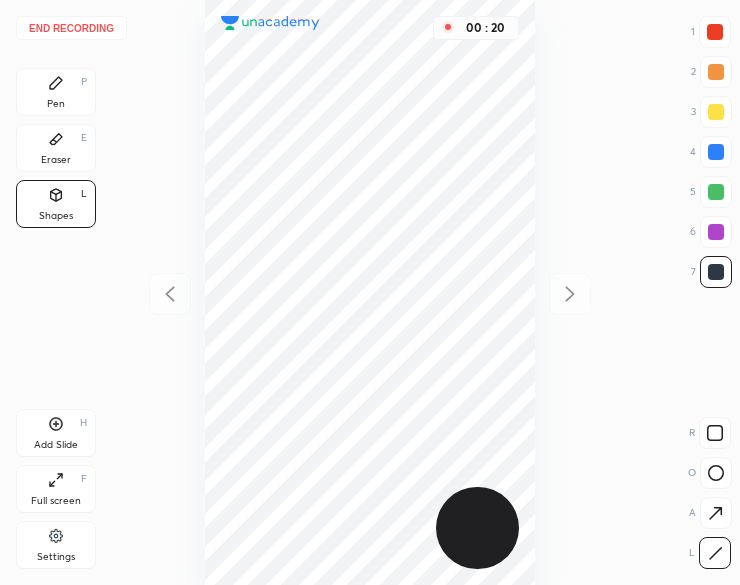 click on "Pen P" at bounding box center [56, 92] 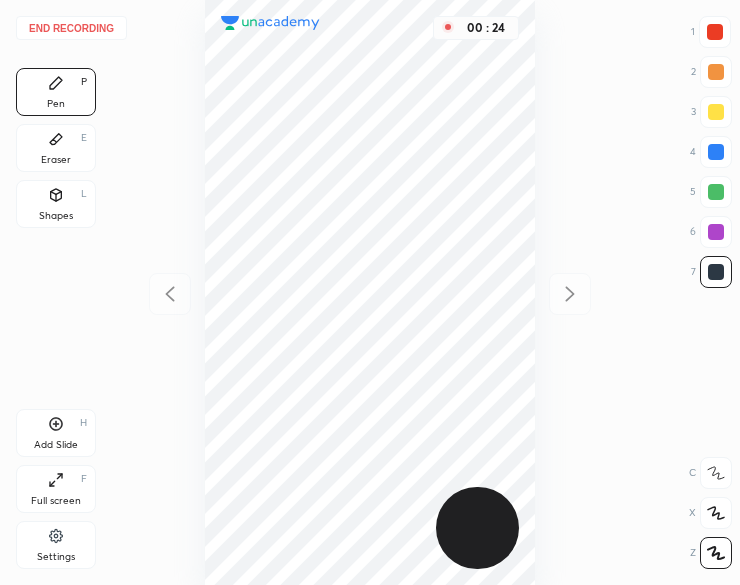 click on "00 : 24" at bounding box center (370, 292) 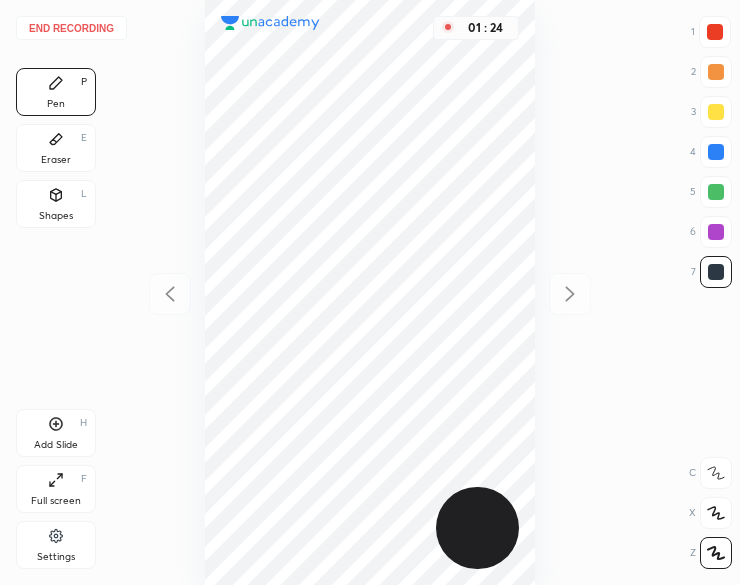 click on "Add Slide H" at bounding box center [56, 433] 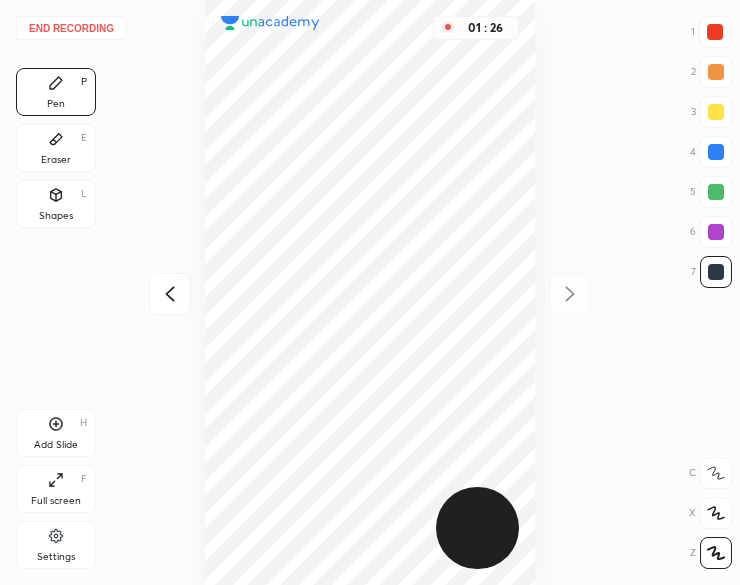 click 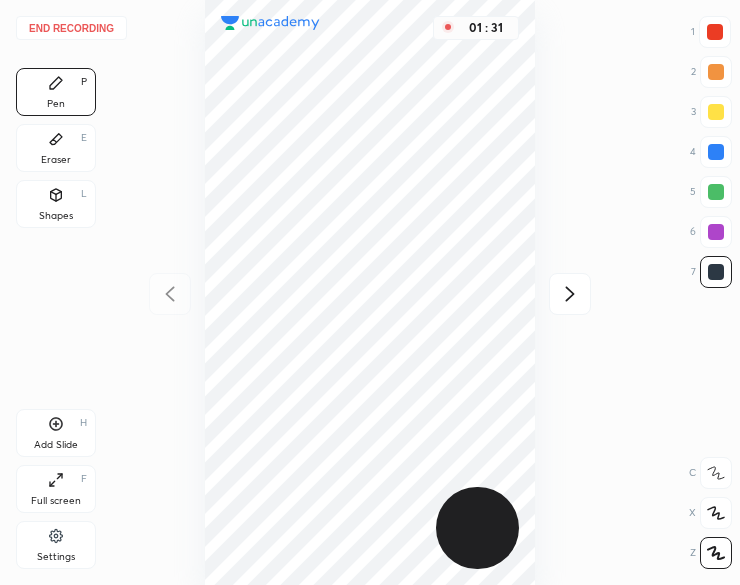 click 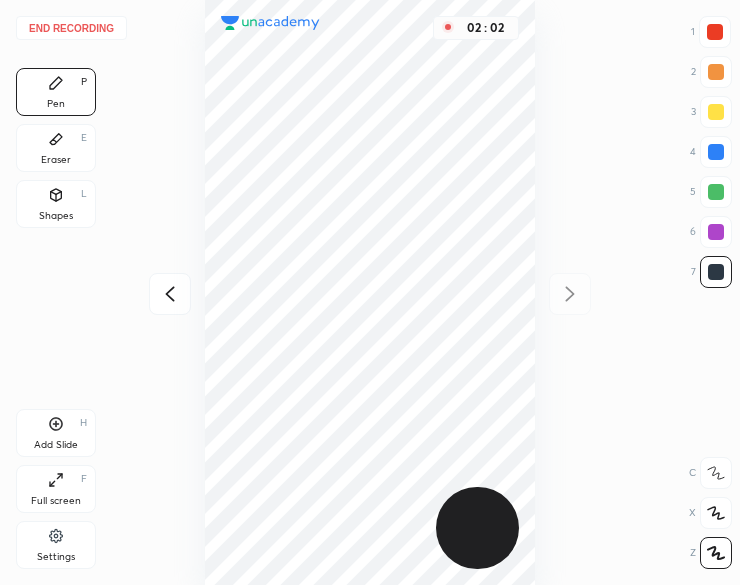 click 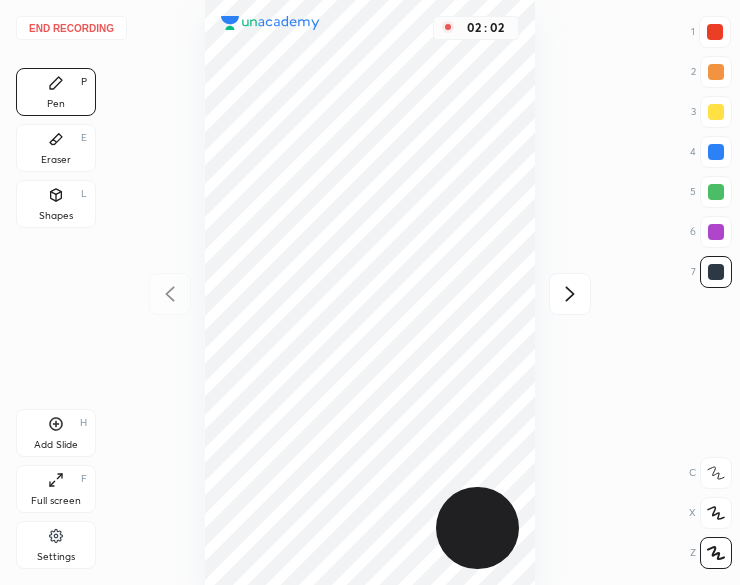 click on "02 : 02" at bounding box center (370, 292) 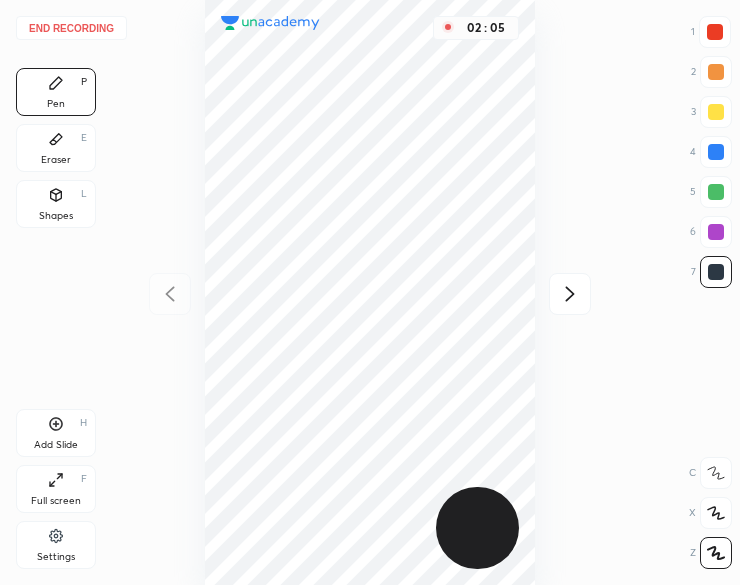 click on "Shapes L" at bounding box center [56, 204] 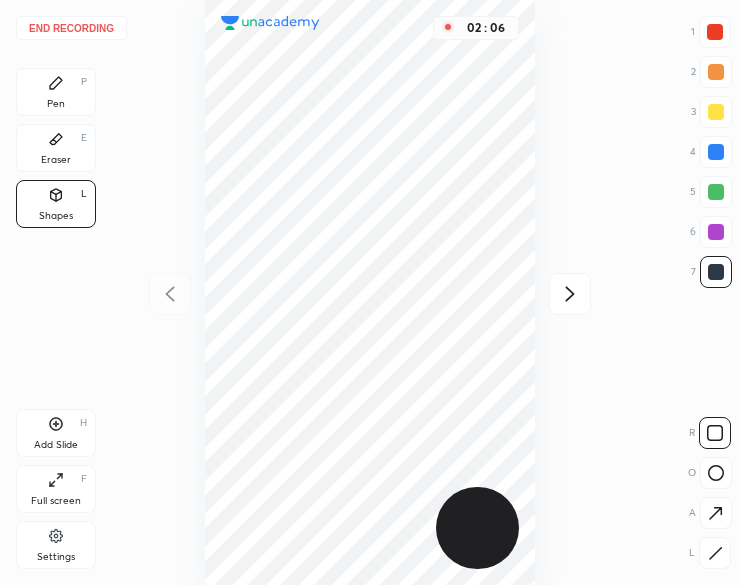 click 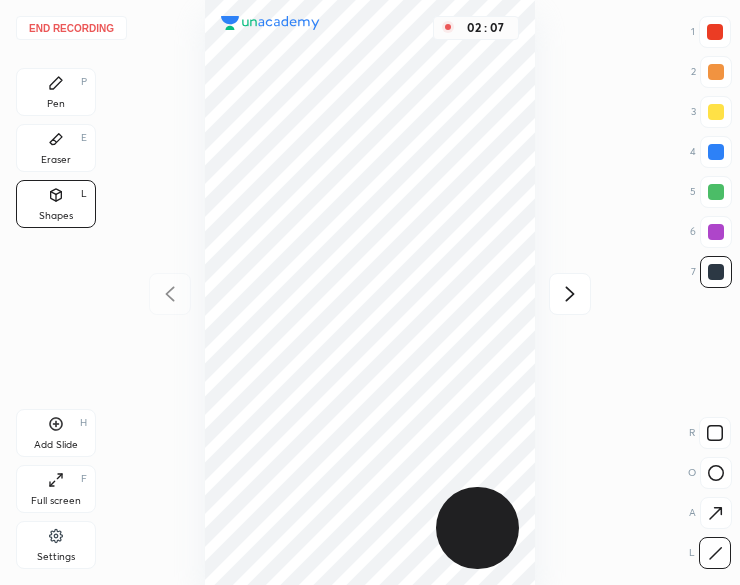 click at bounding box center (716, 192) 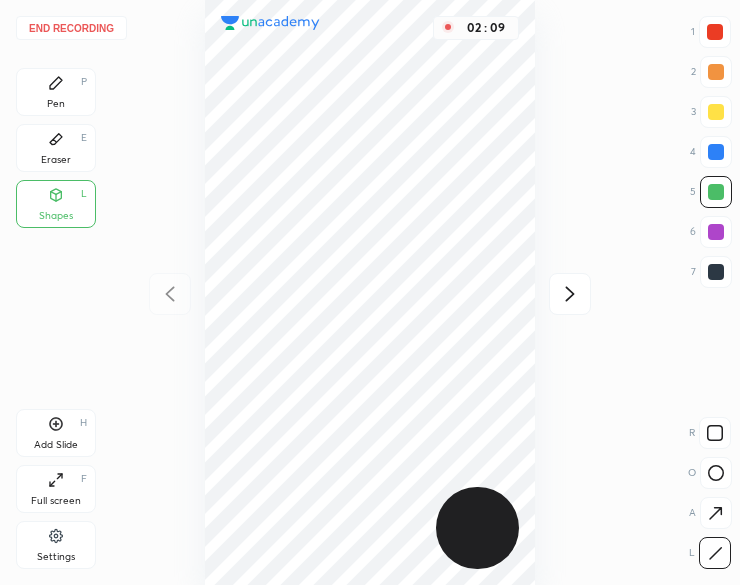 click 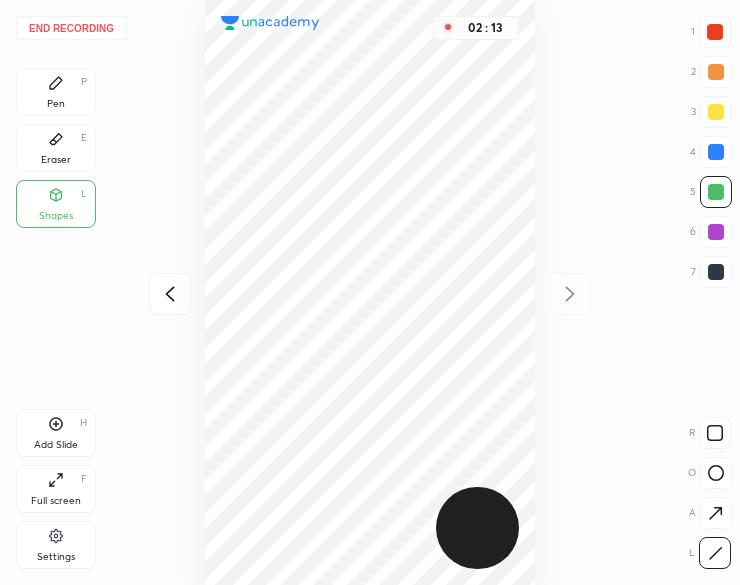 click at bounding box center [716, 272] 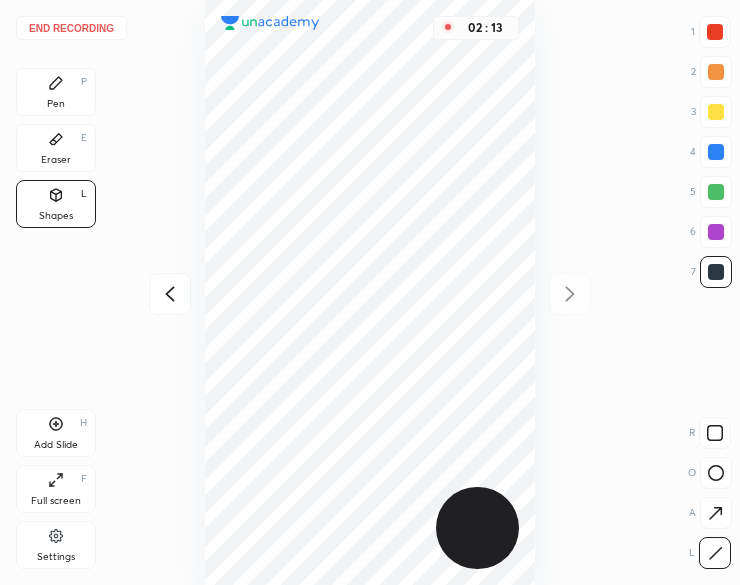 click at bounding box center [716, 272] 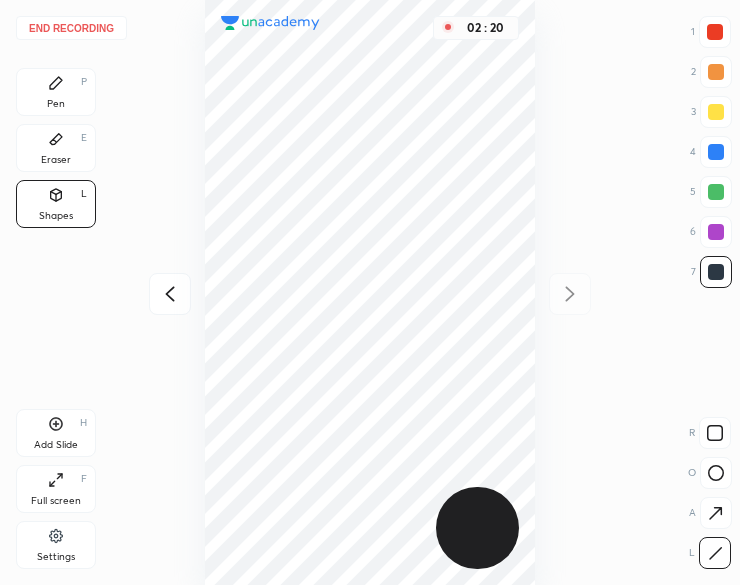 click 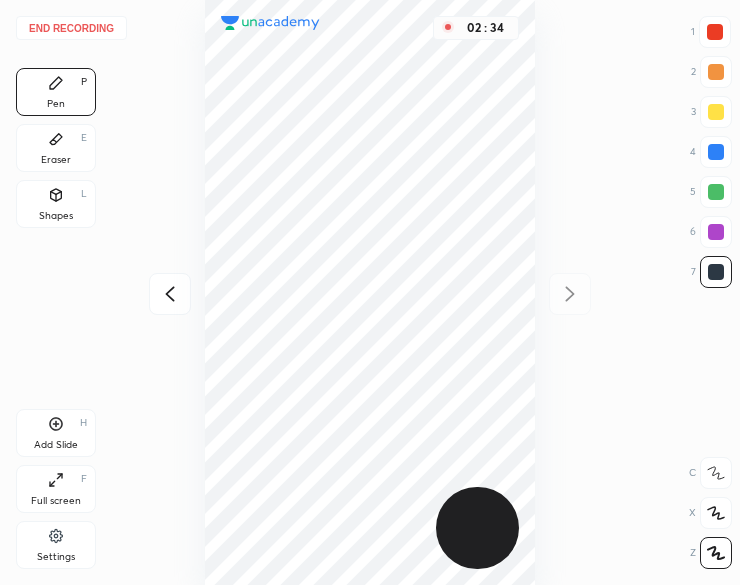 click on "Shapes L" at bounding box center [56, 204] 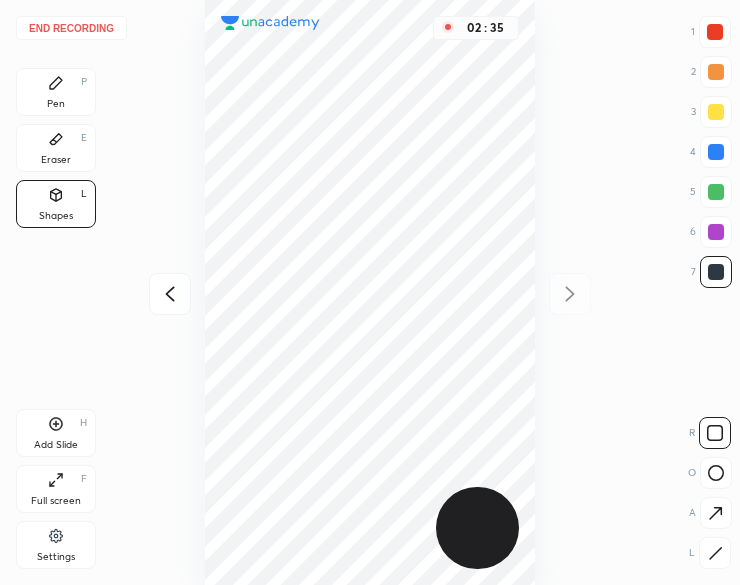 click 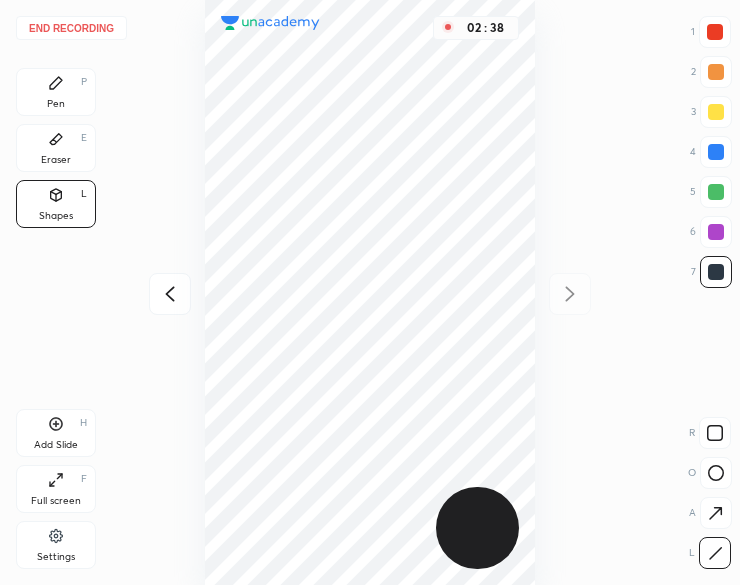 click on "Pen P" at bounding box center (56, 92) 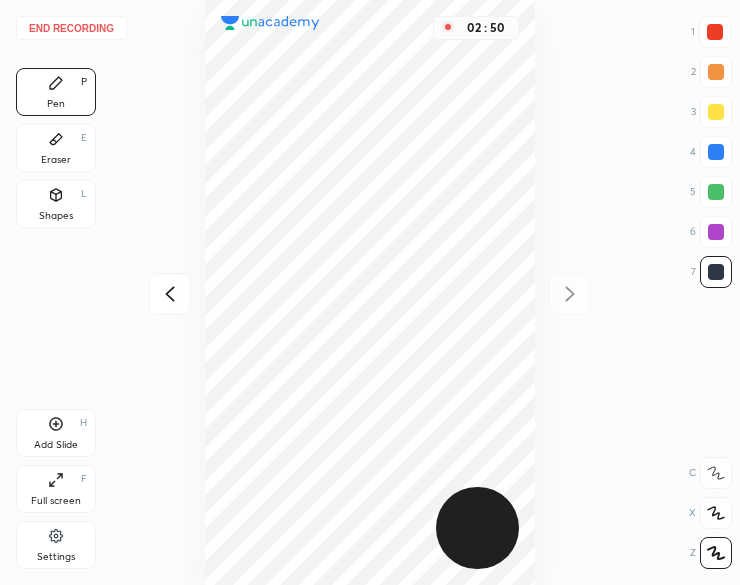 click on "Shapes" at bounding box center (56, 216) 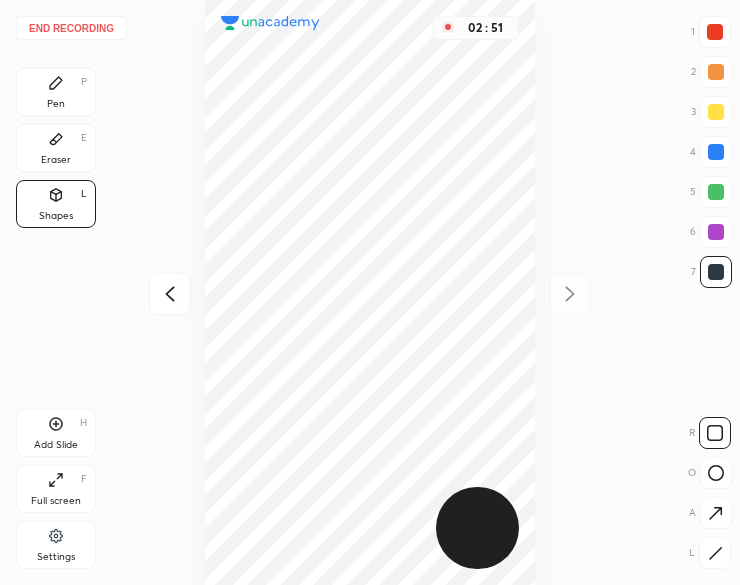 click at bounding box center (170, 294) 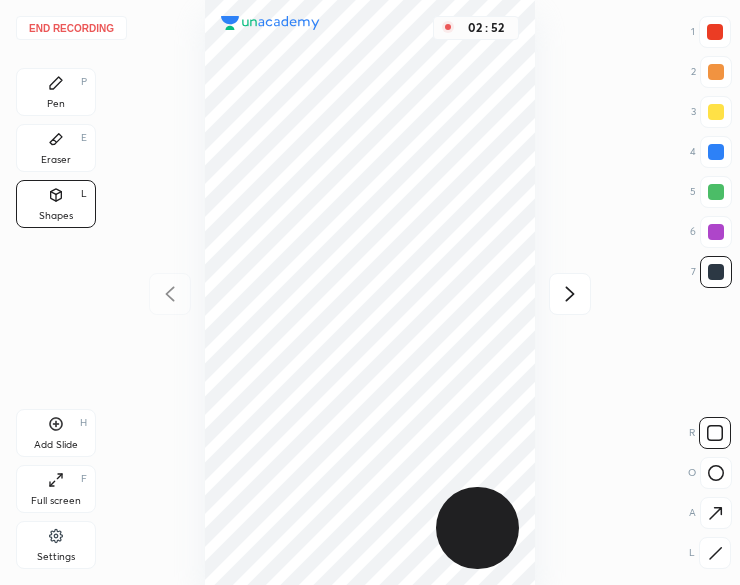 click on "Pen P" at bounding box center [56, 92] 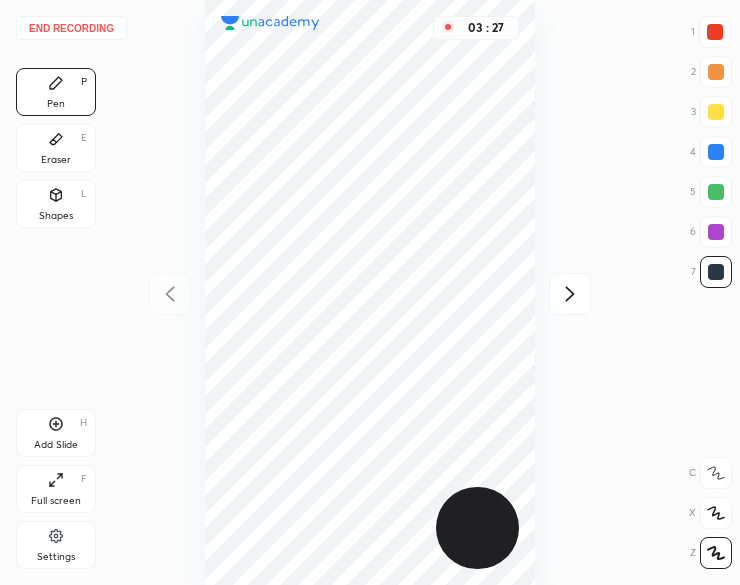 click on "03 : 27" at bounding box center [370, 292] 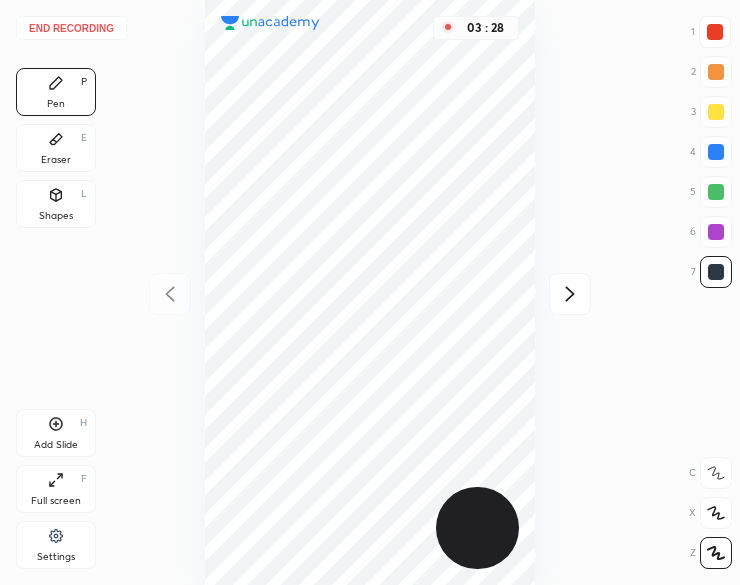 click 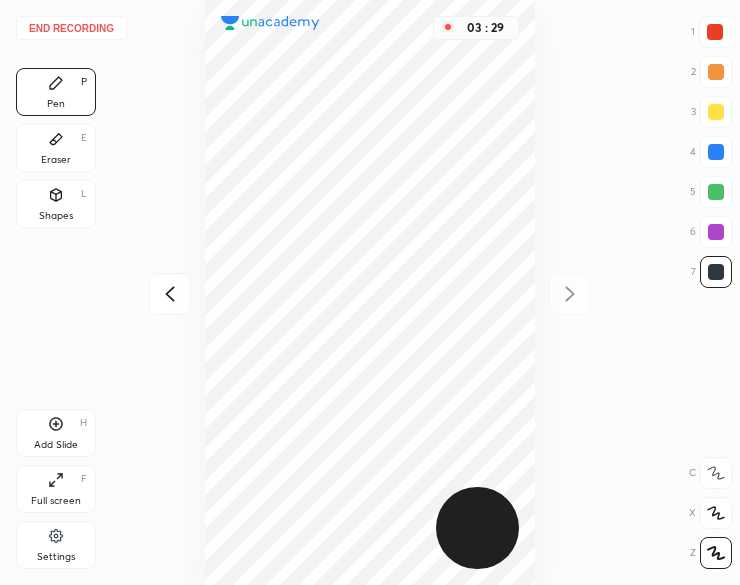 click 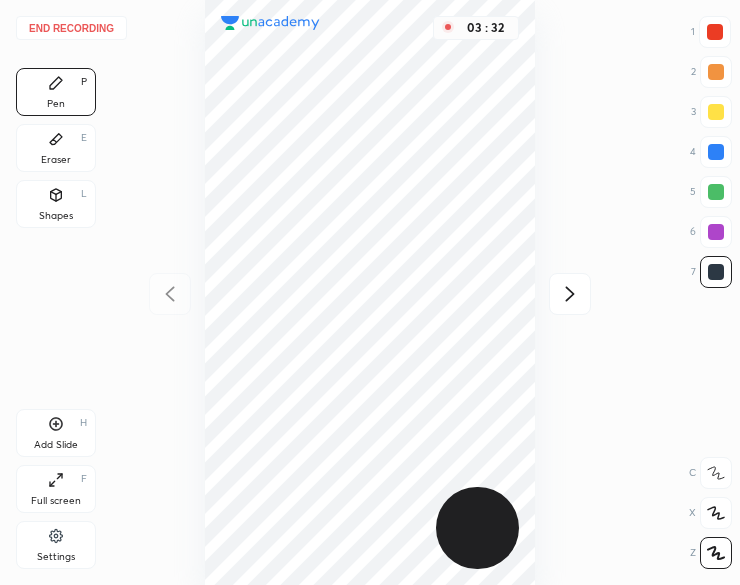 click on "End recording 1 2 3 4 5 6 7 R O A L C X Z Erase all C X Z Pen P Eraser E Shapes L Add Slide H Full screen F Settings [TIME]" at bounding box center (370, 292) 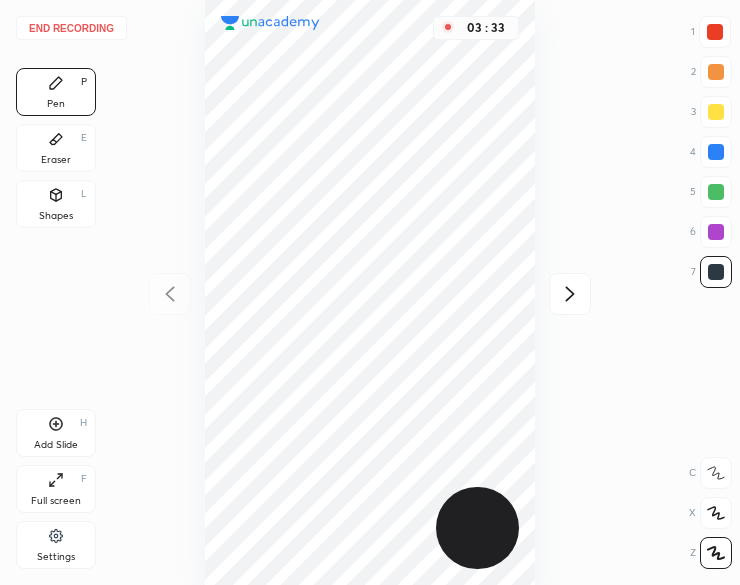 click 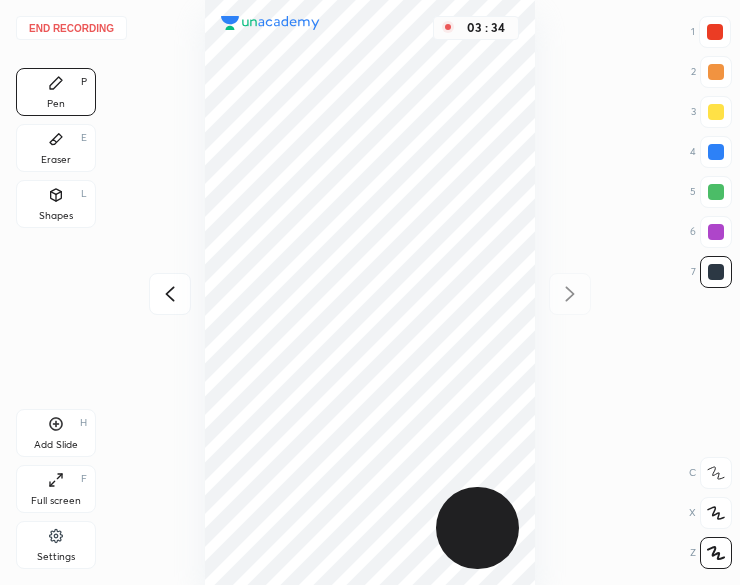 click on "03 : 34" at bounding box center (370, 292) 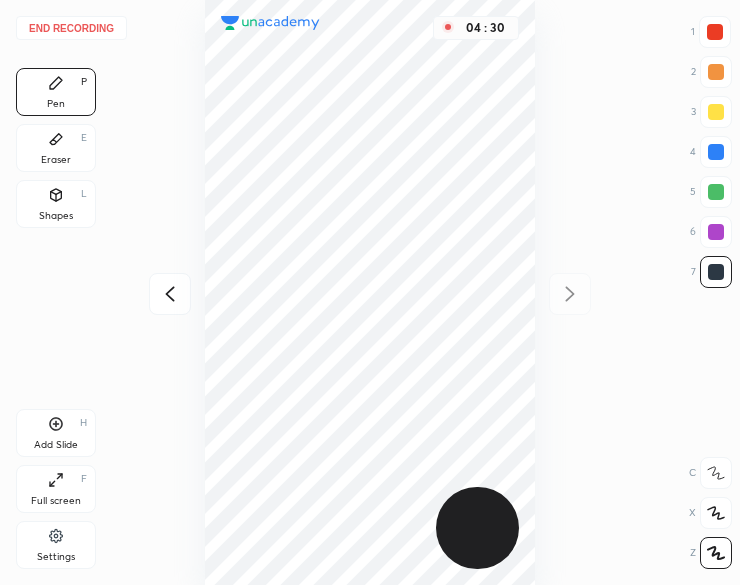 click at bounding box center [716, 192] 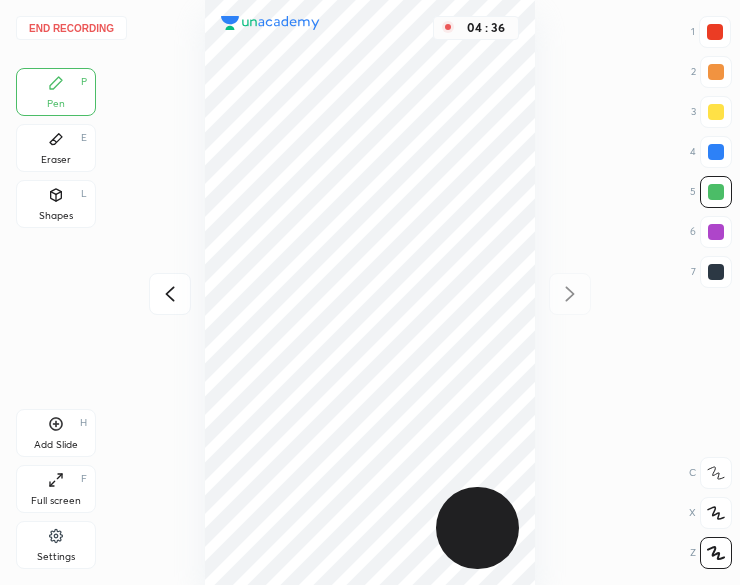click 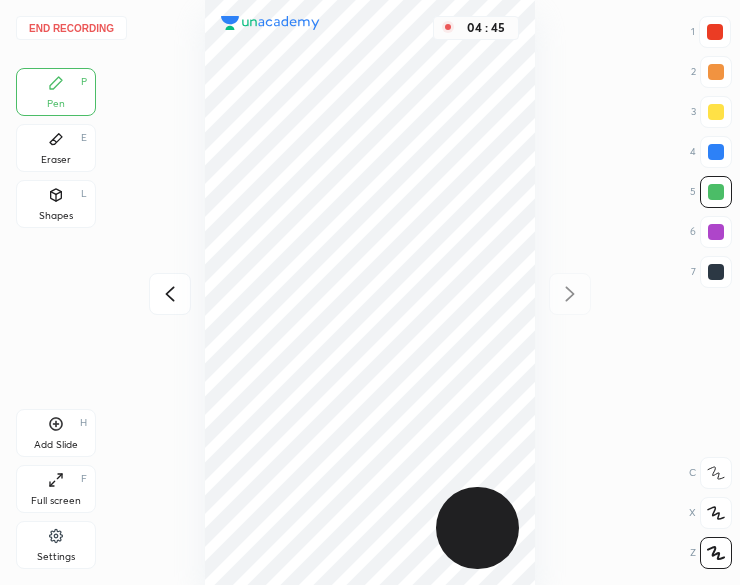 click 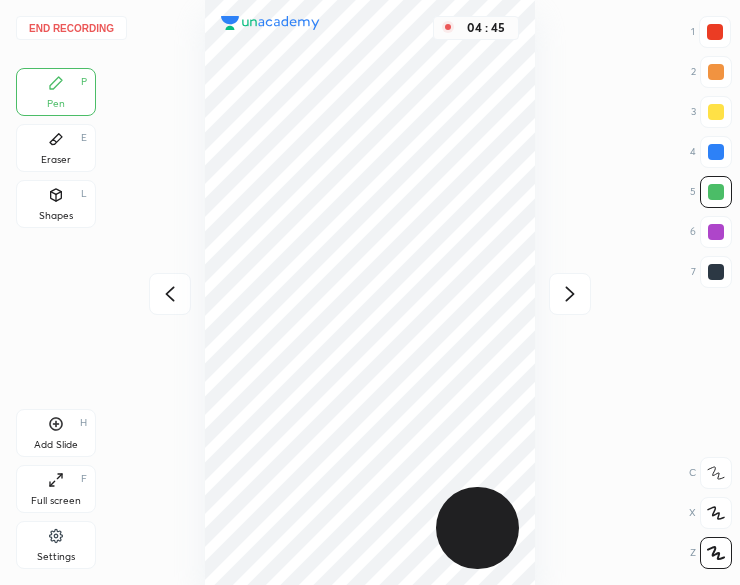 click 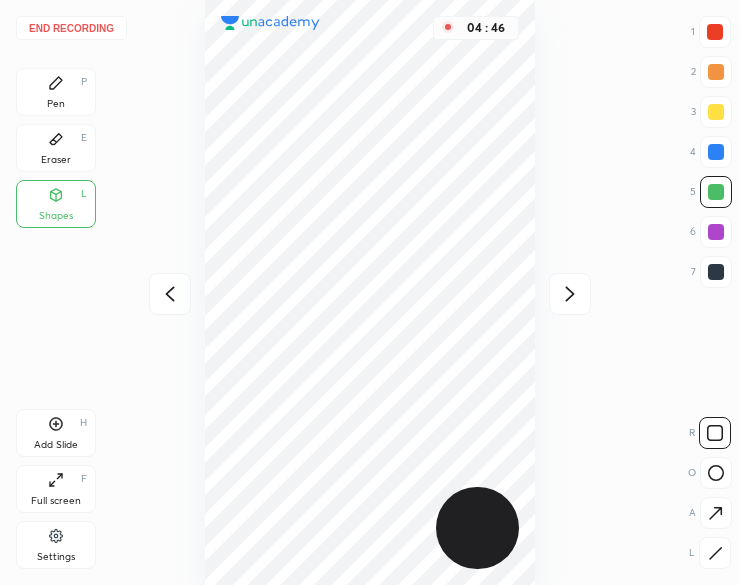 click 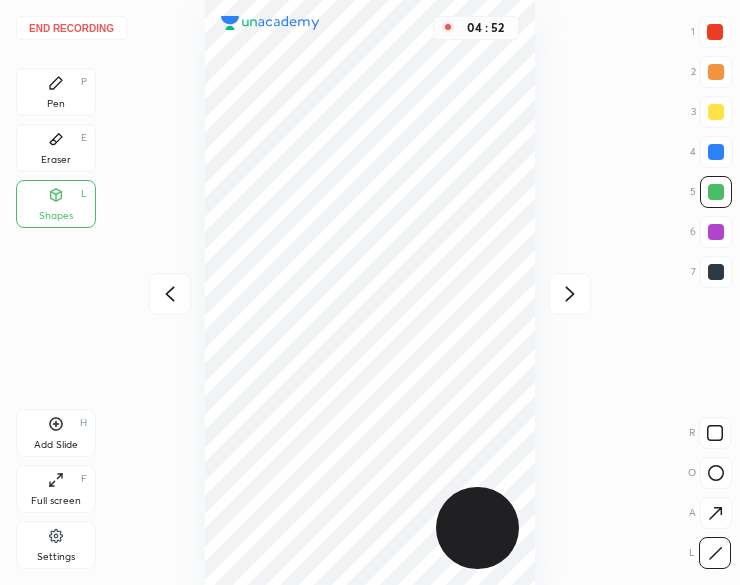 click on "Pen P" at bounding box center (56, 92) 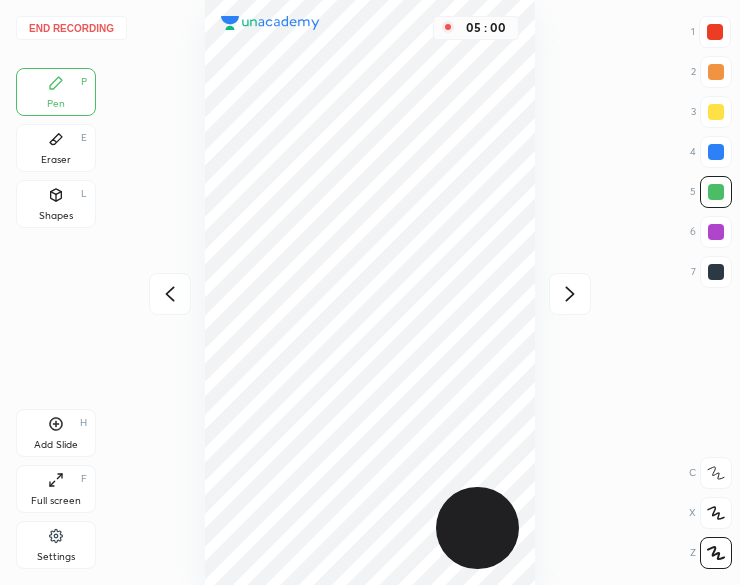 click 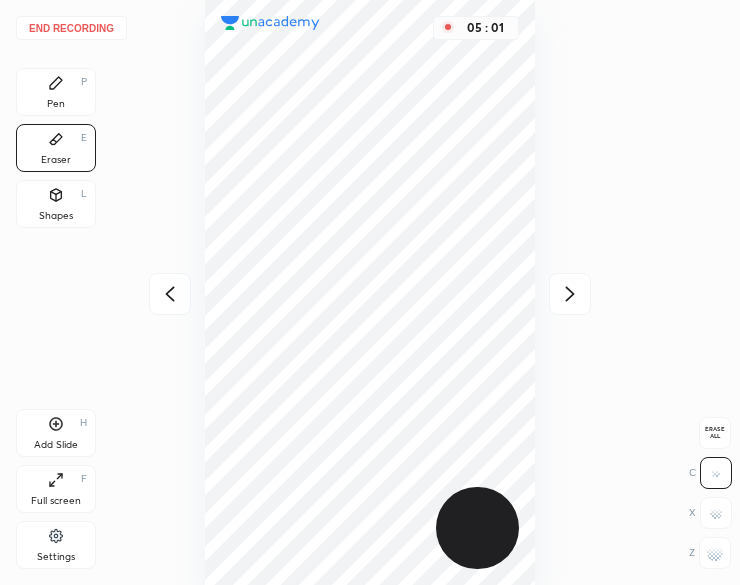 click 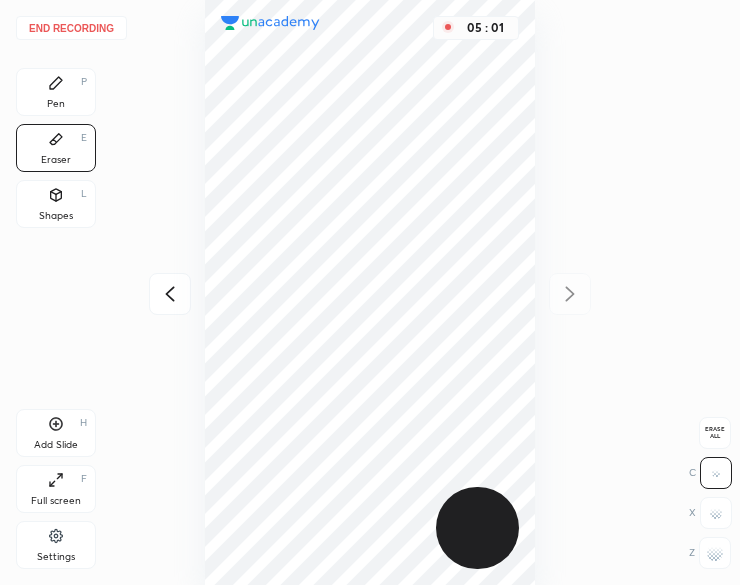 click 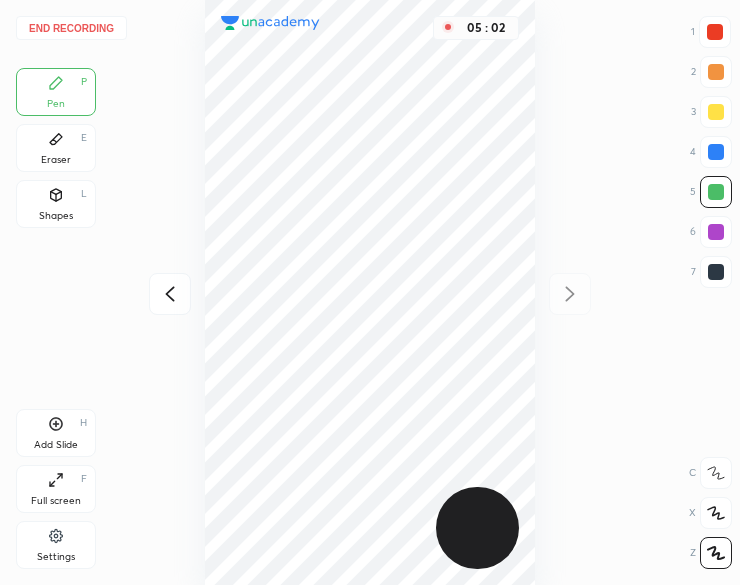 click at bounding box center [716, 272] 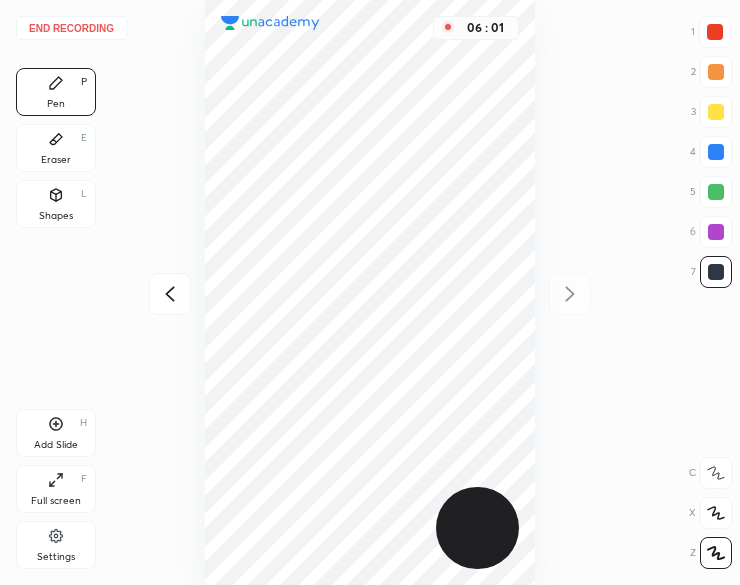 click 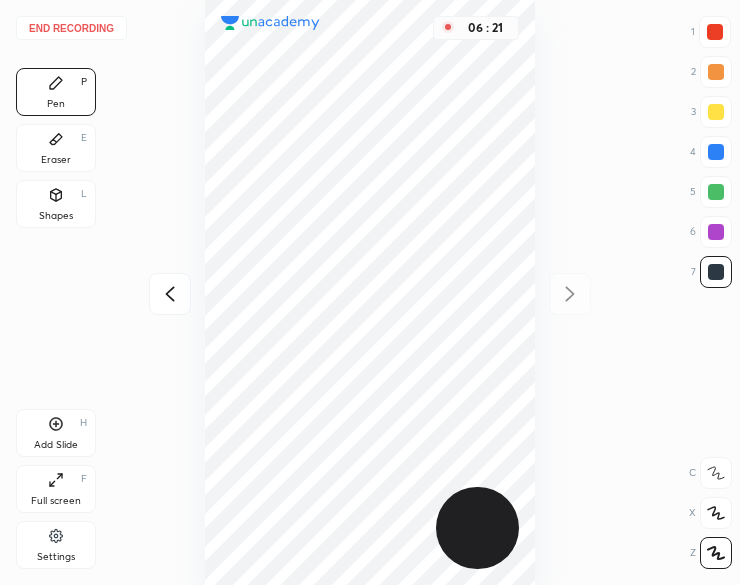 click at bounding box center [715, 32] 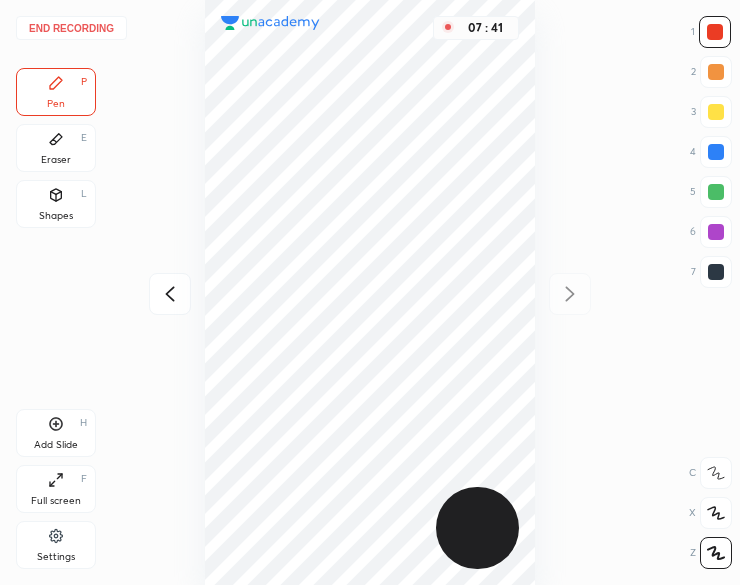 click at bounding box center [716, 272] 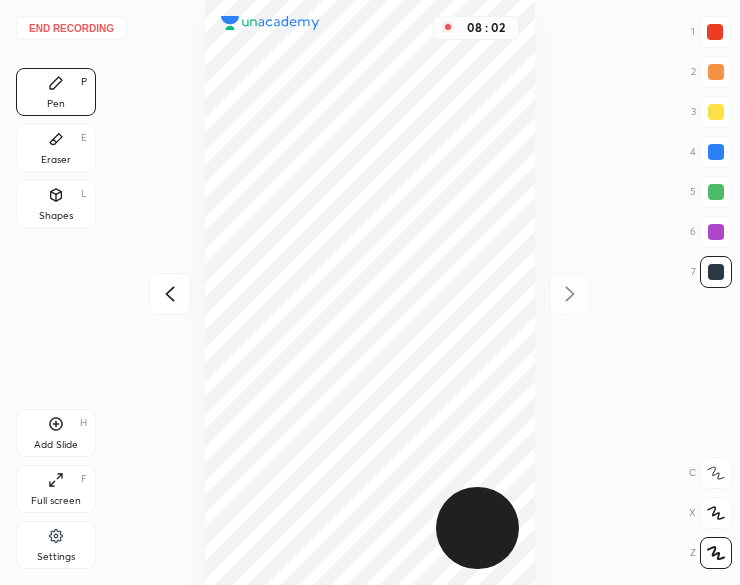 click on "Add Slide H" at bounding box center [56, 433] 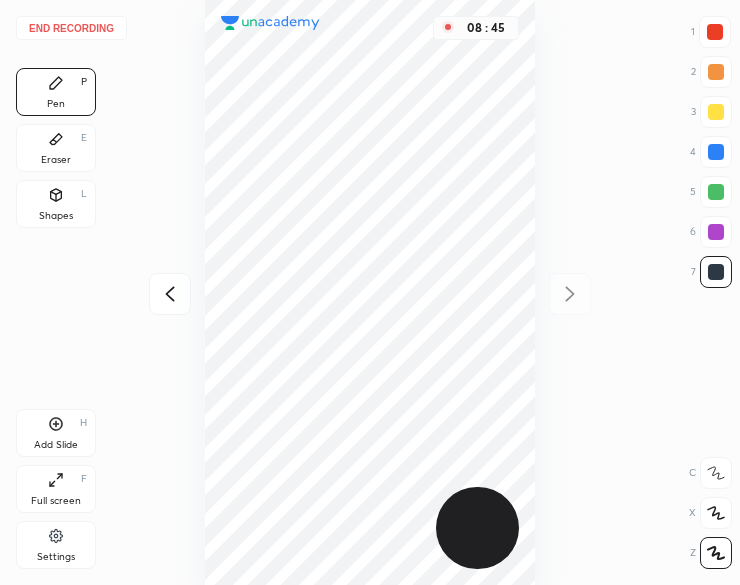 click on "End recording" at bounding box center [71, 28] 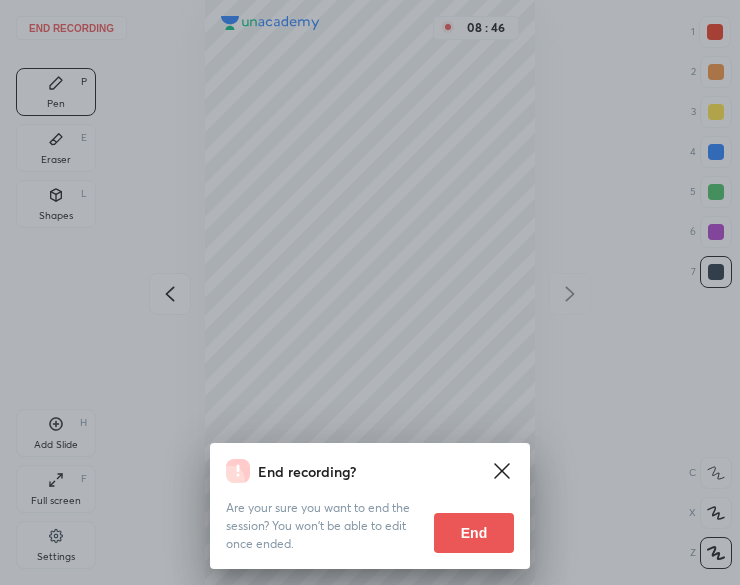 click on "End" at bounding box center [474, 533] 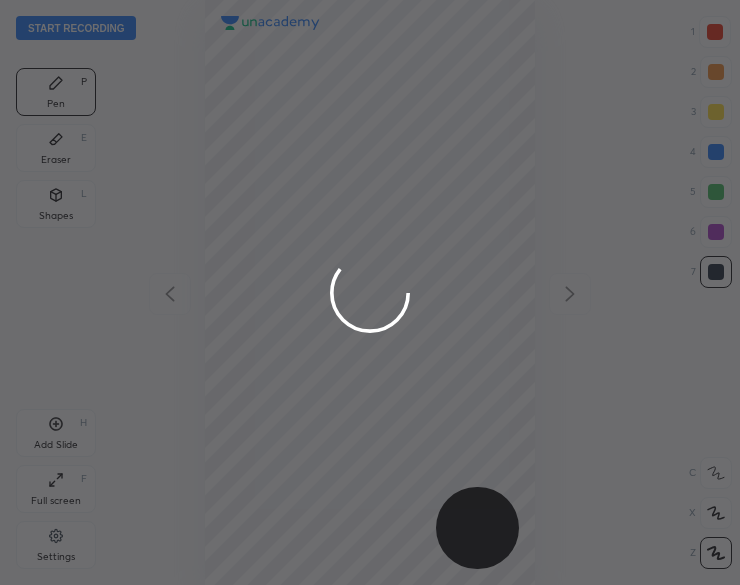 scroll, scrollTop: 99414, scrollLeft: 99580, axis: both 